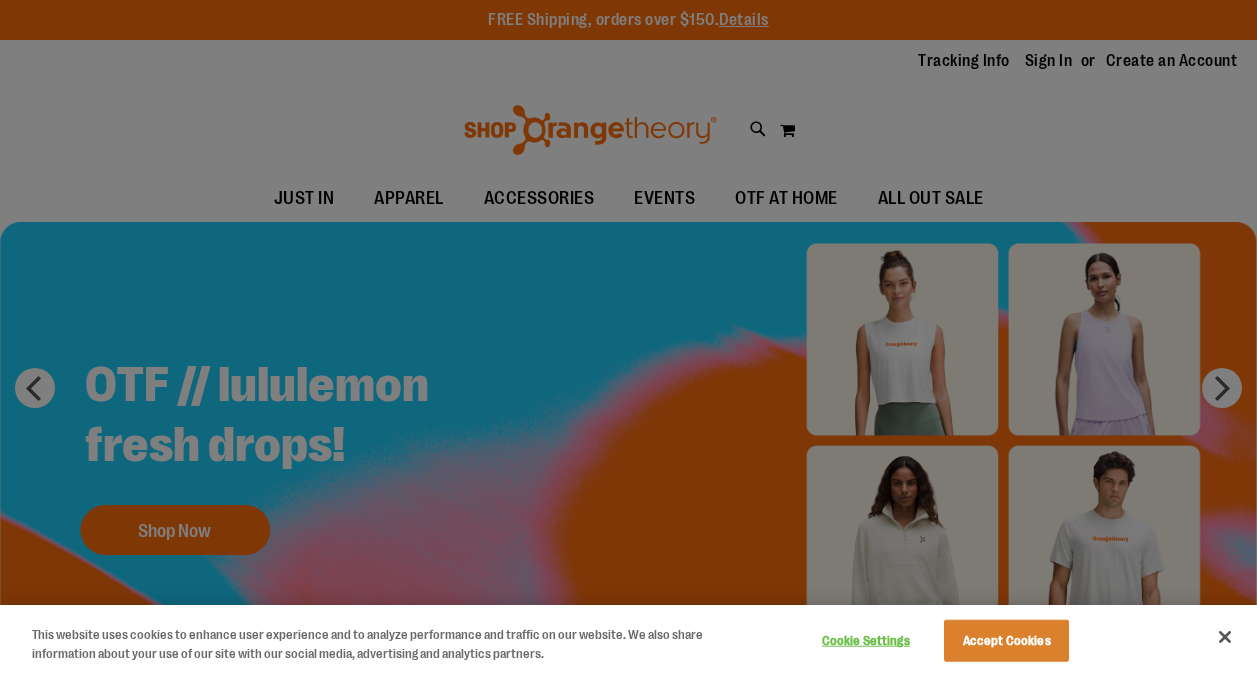 scroll, scrollTop: 0, scrollLeft: 0, axis: both 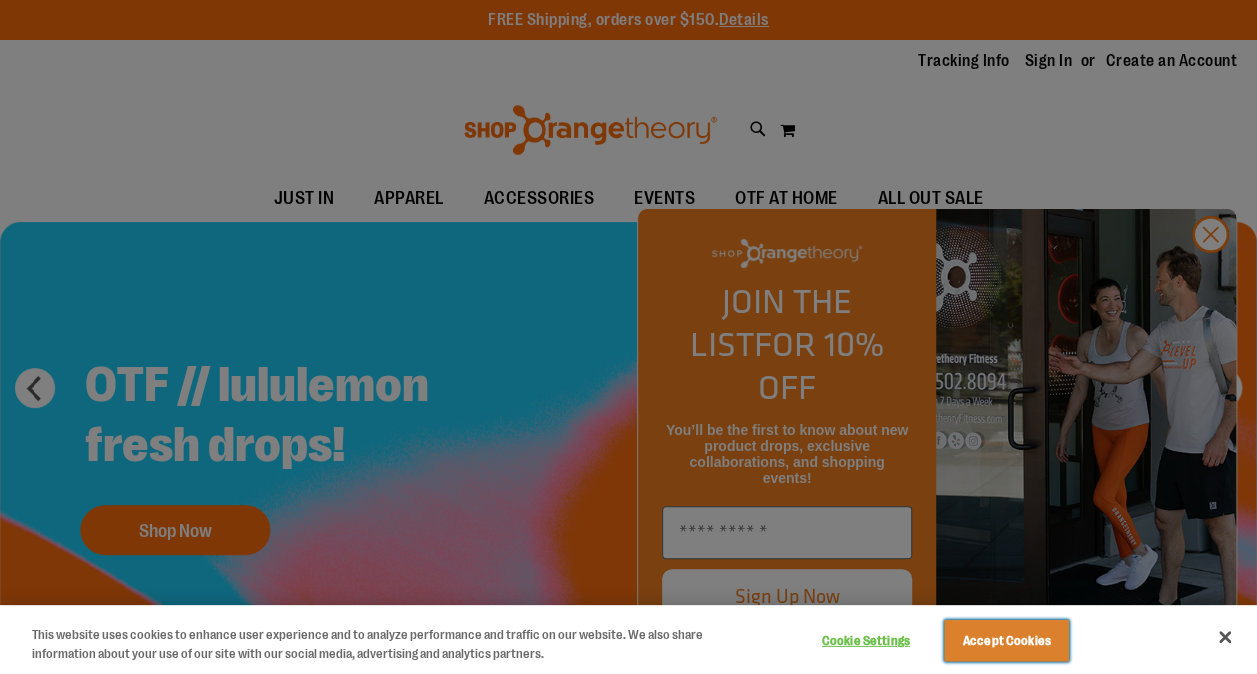 click on "Accept Cookies" at bounding box center [1006, 641] 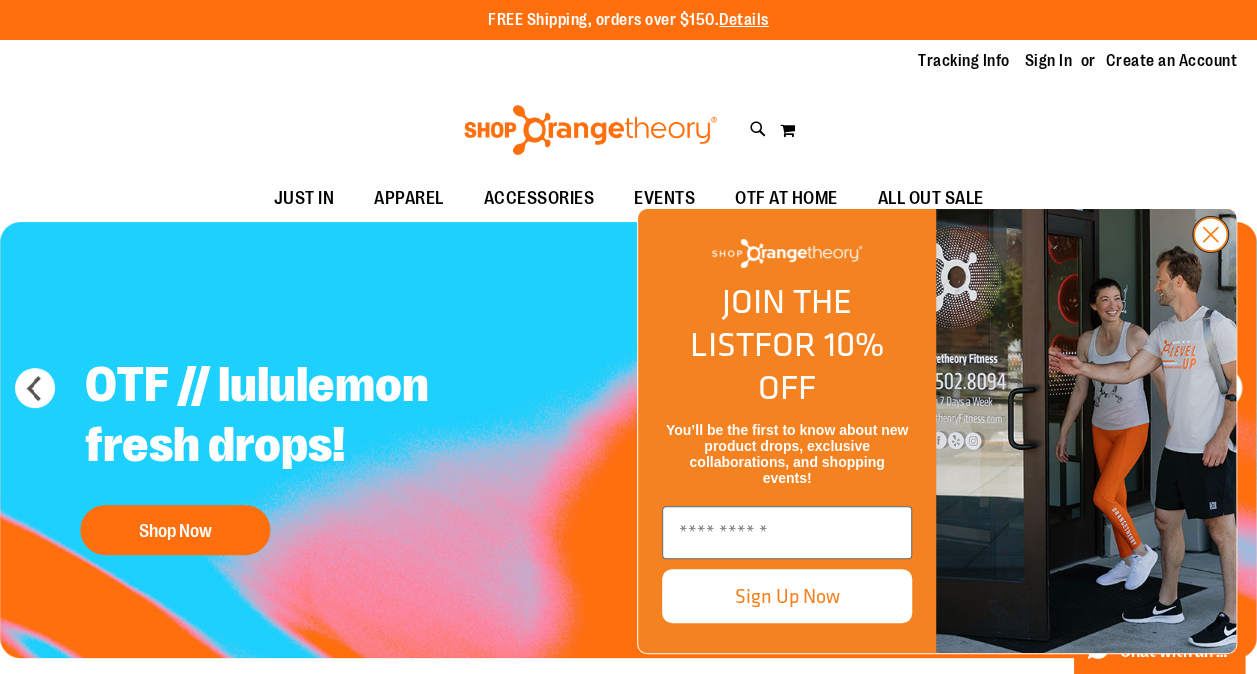 click 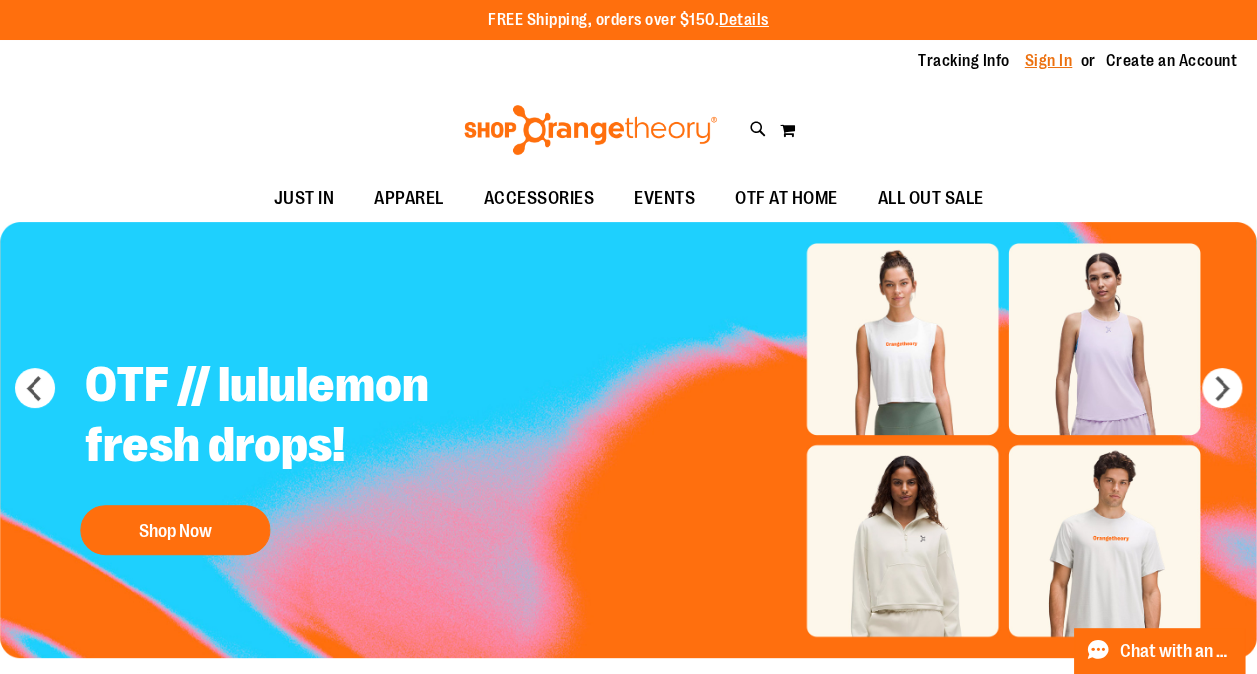 click on "Sign In" at bounding box center (1049, 61) 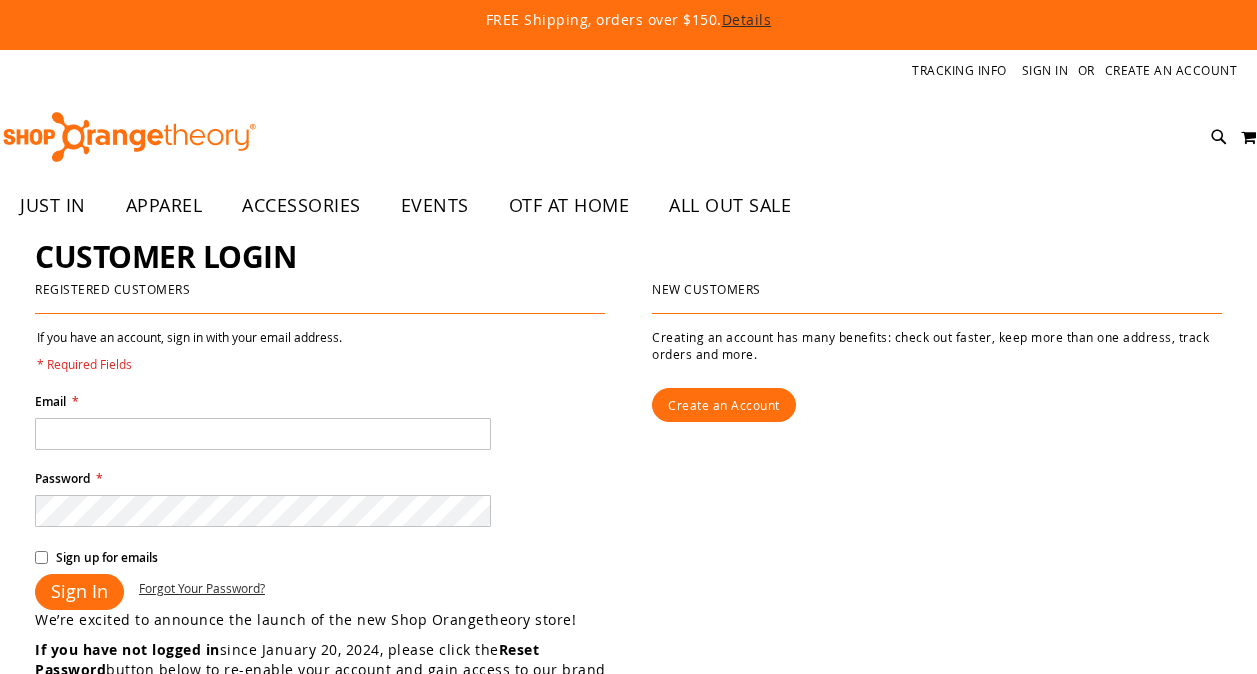 scroll, scrollTop: 0, scrollLeft: 0, axis: both 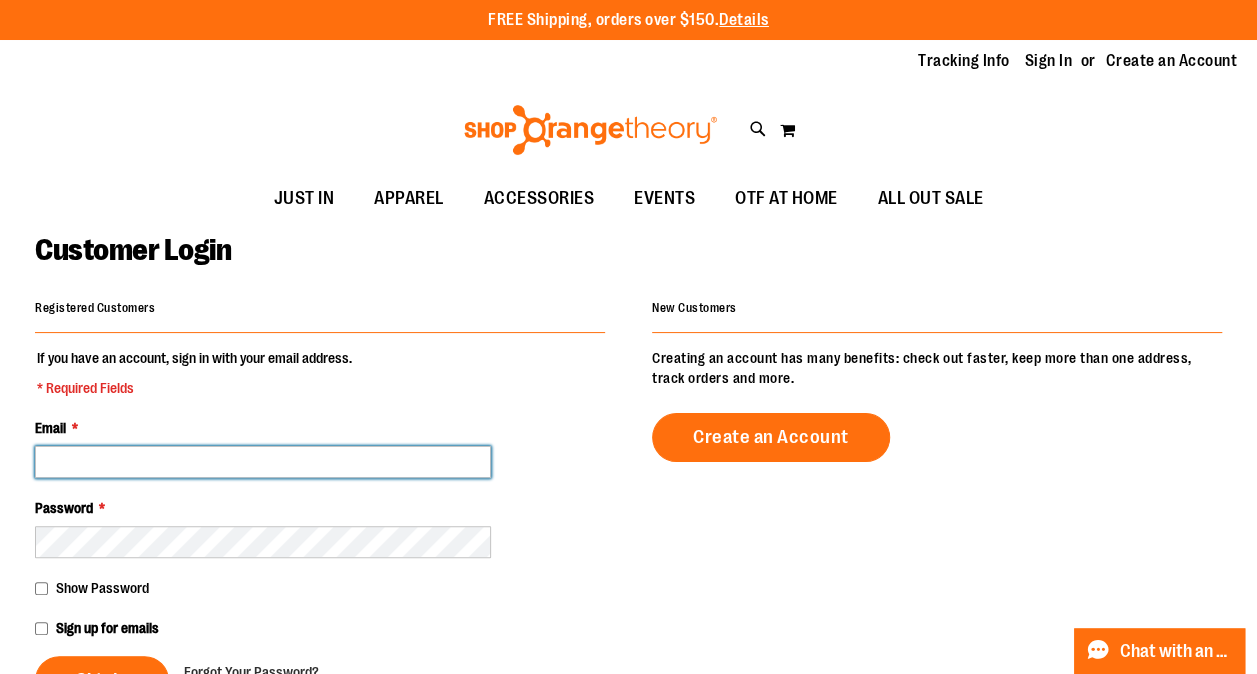 click on "Email *" at bounding box center (263, 462) 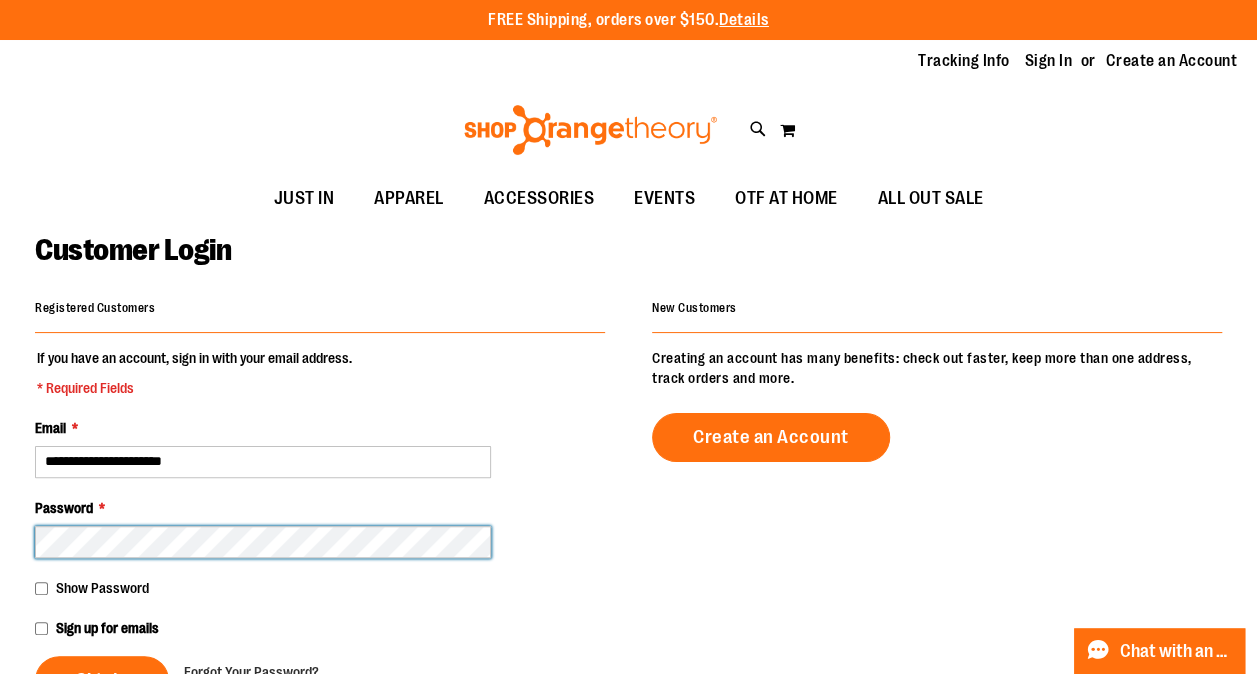 click on "Sign In" at bounding box center [102, 680] 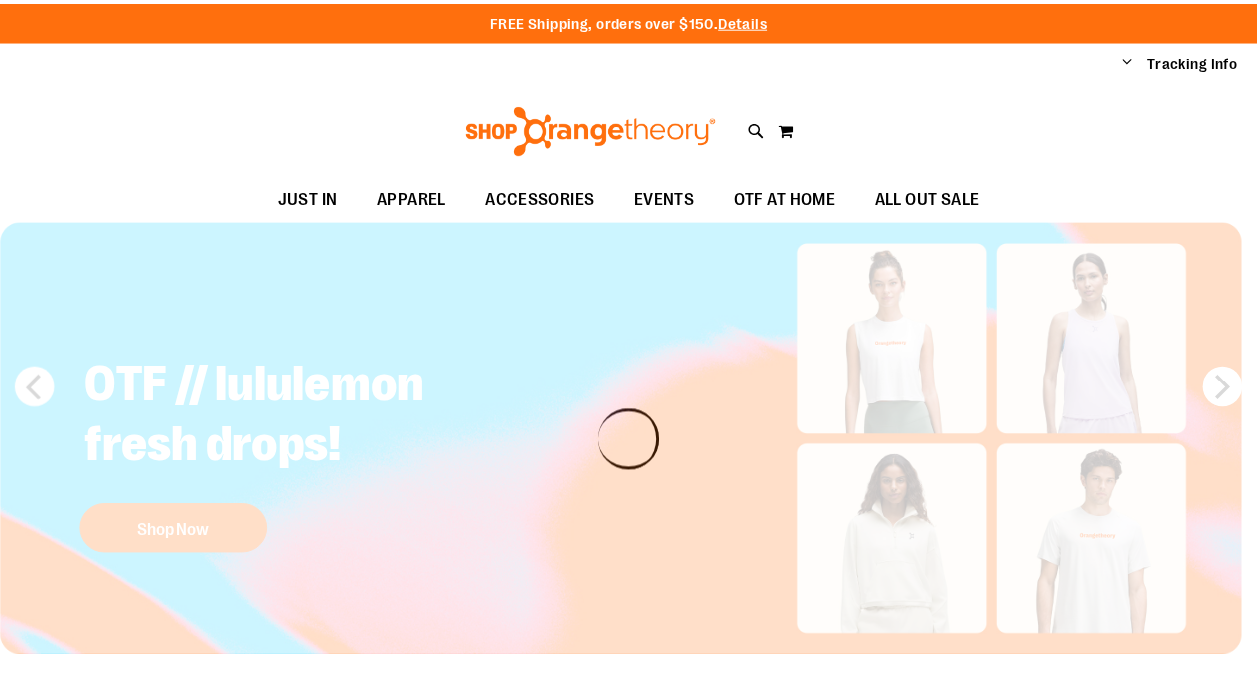 scroll, scrollTop: 0, scrollLeft: 0, axis: both 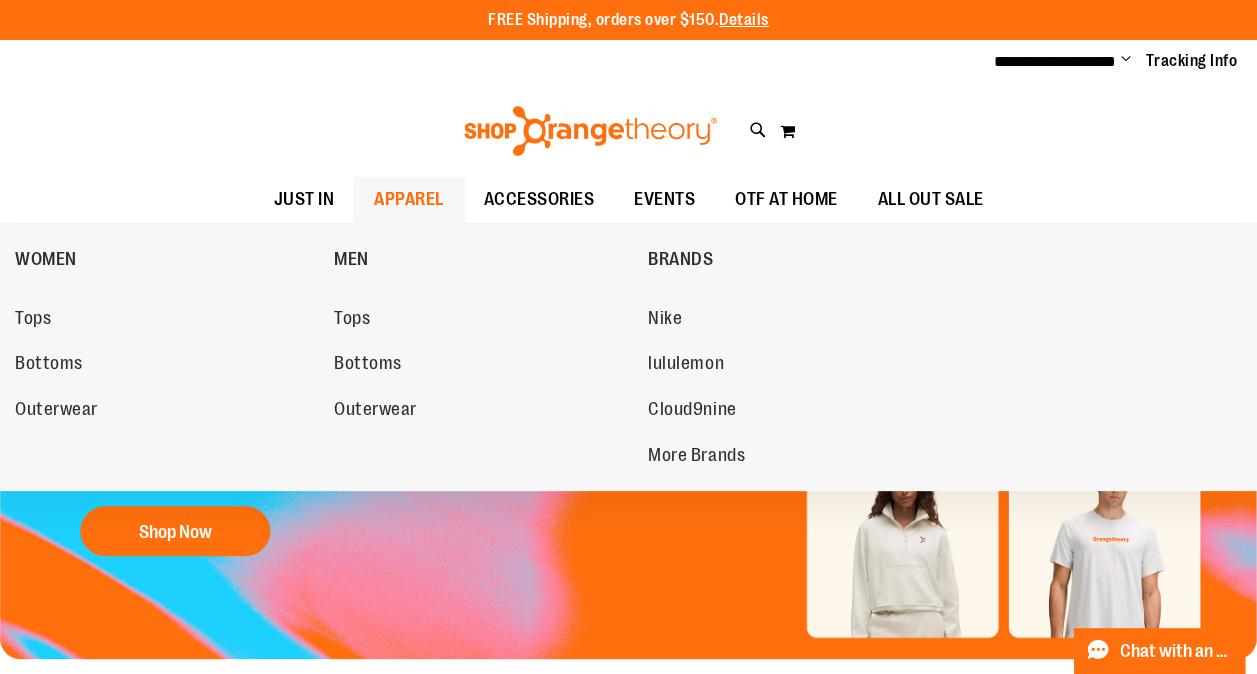 click on "APPAREL" at bounding box center (409, 199) 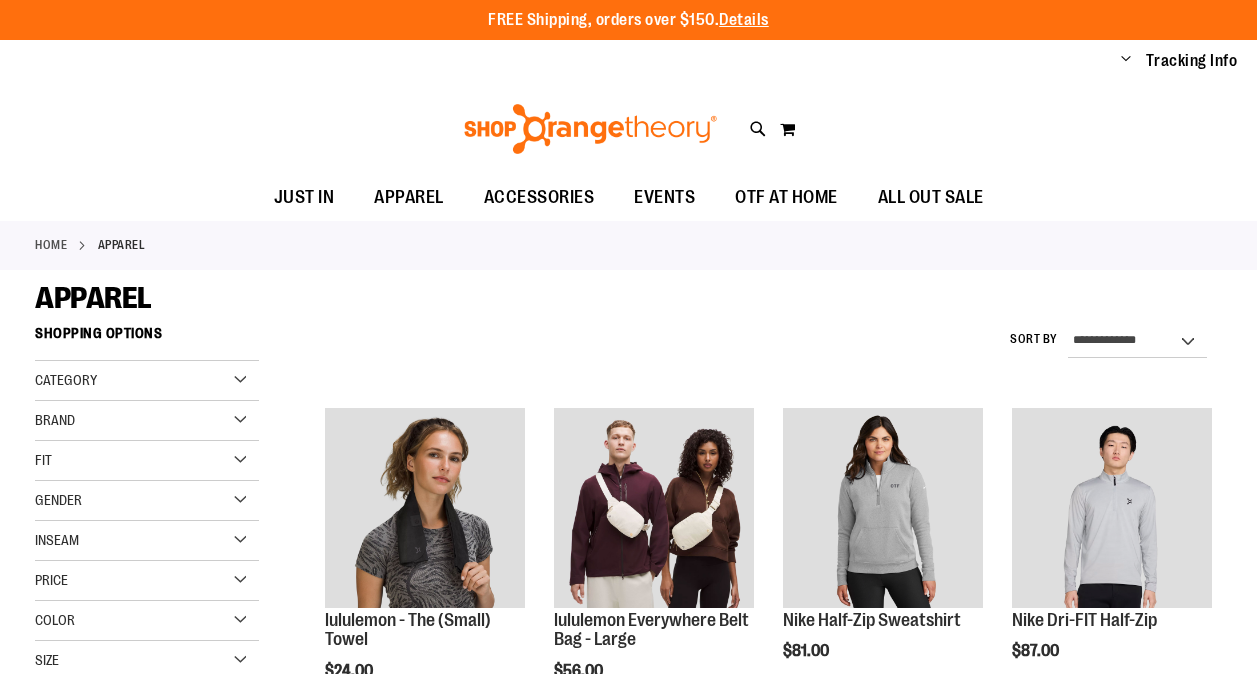 scroll, scrollTop: 0, scrollLeft: 0, axis: both 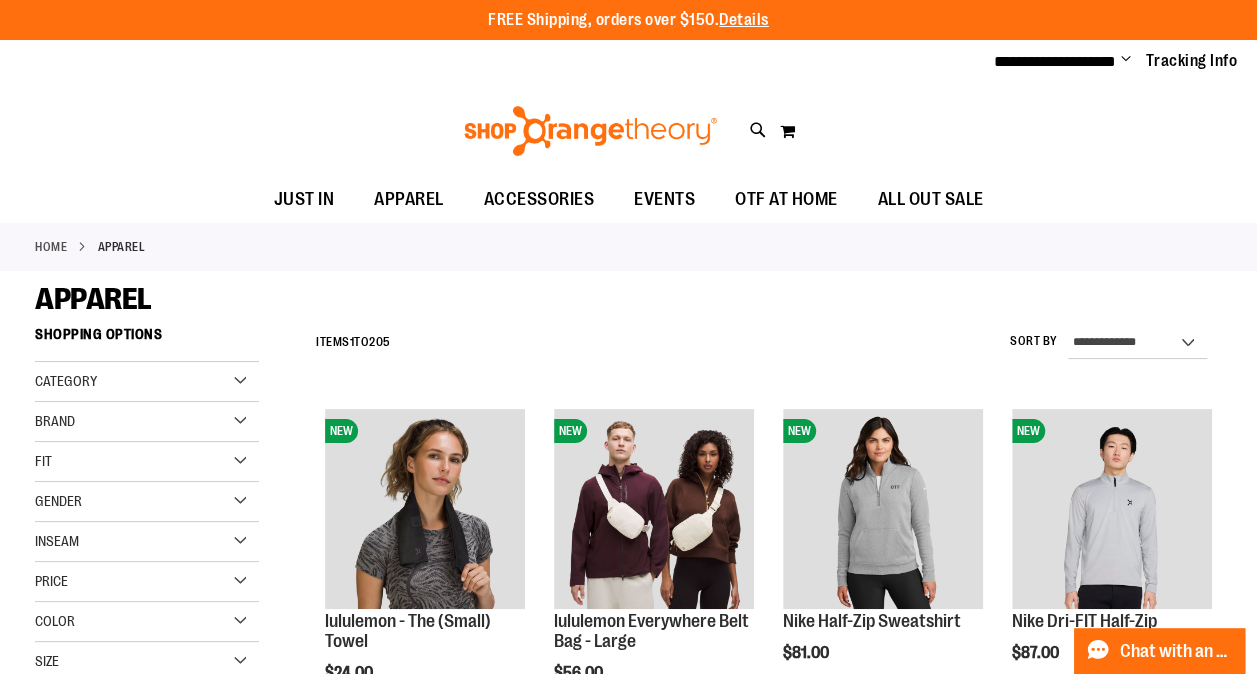 click on "Gender" at bounding box center (147, 502) 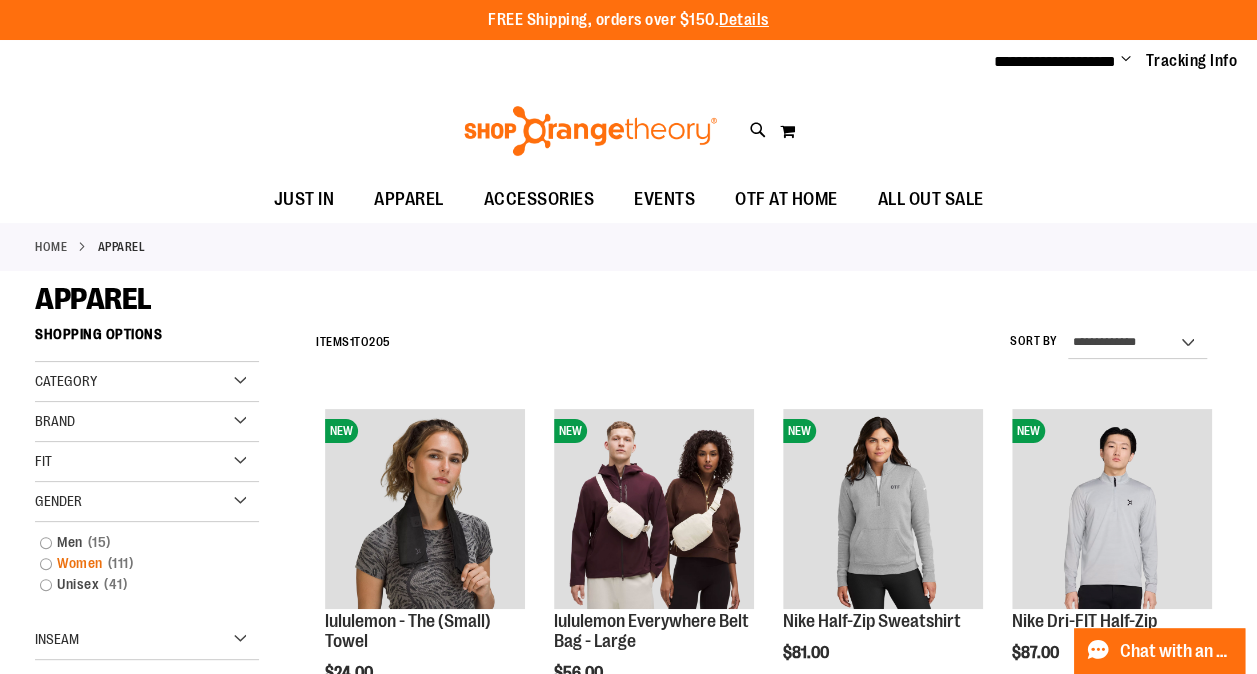 click on "Women                                             111
items" at bounding box center (137, 563) 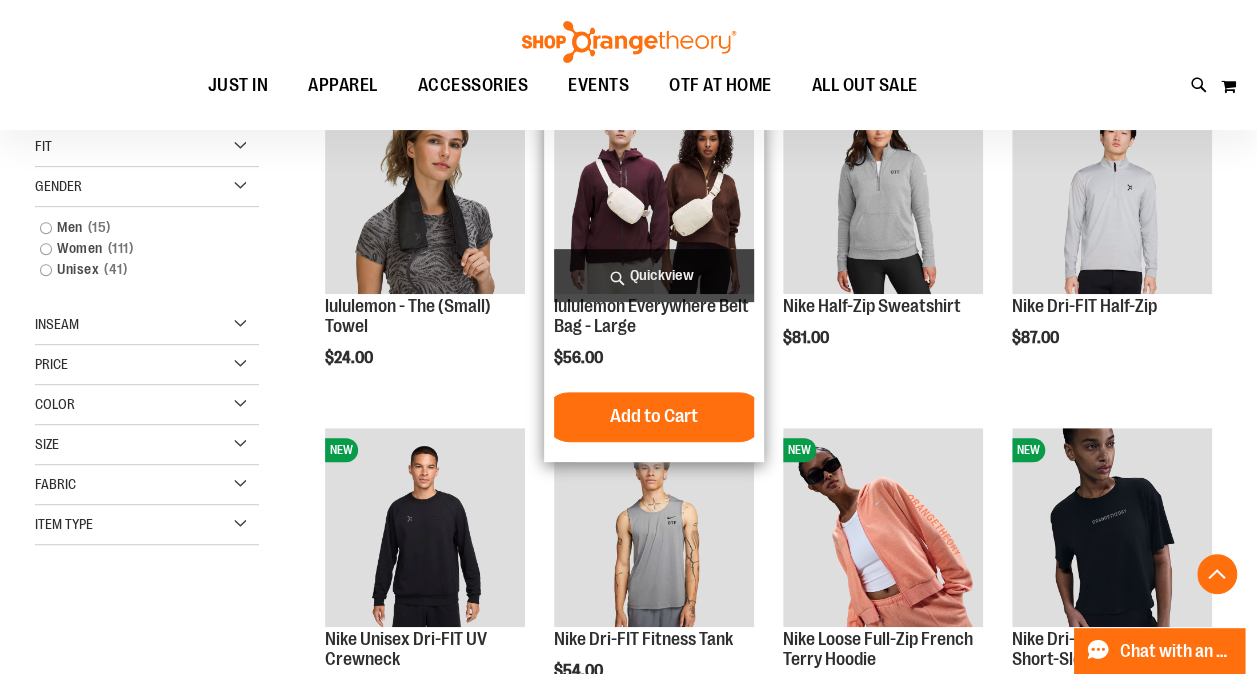 scroll, scrollTop: 315, scrollLeft: 0, axis: vertical 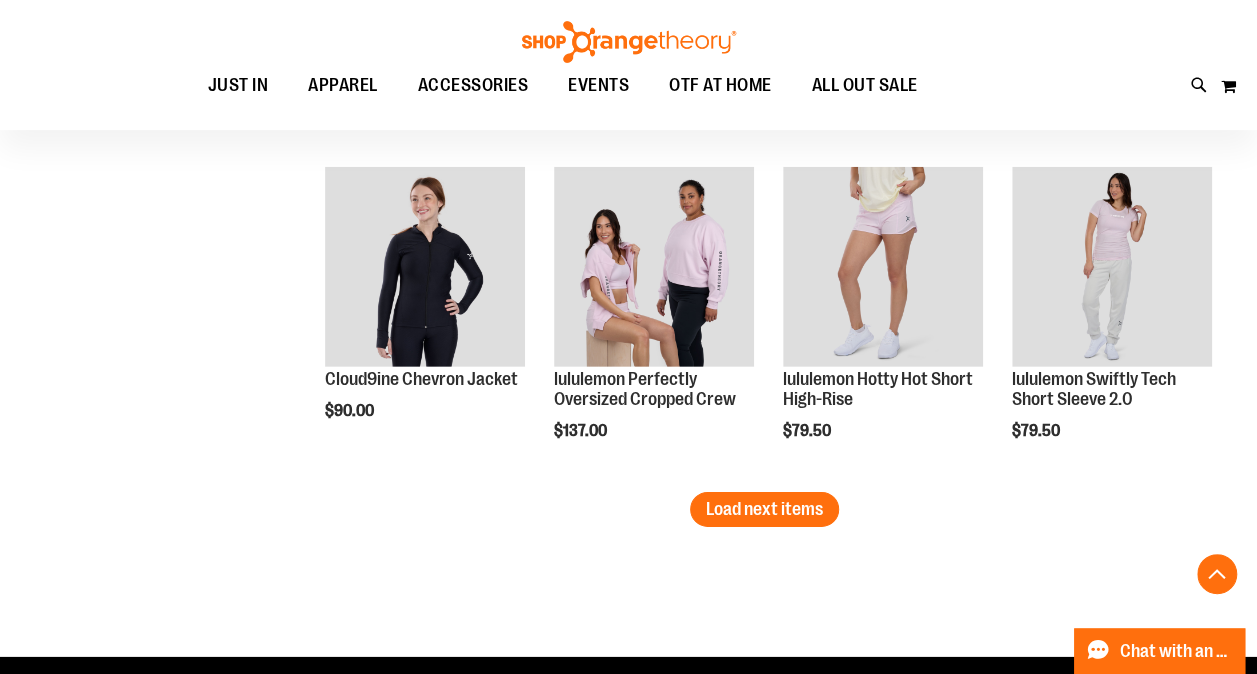 click on "Load next items" at bounding box center [764, 509] 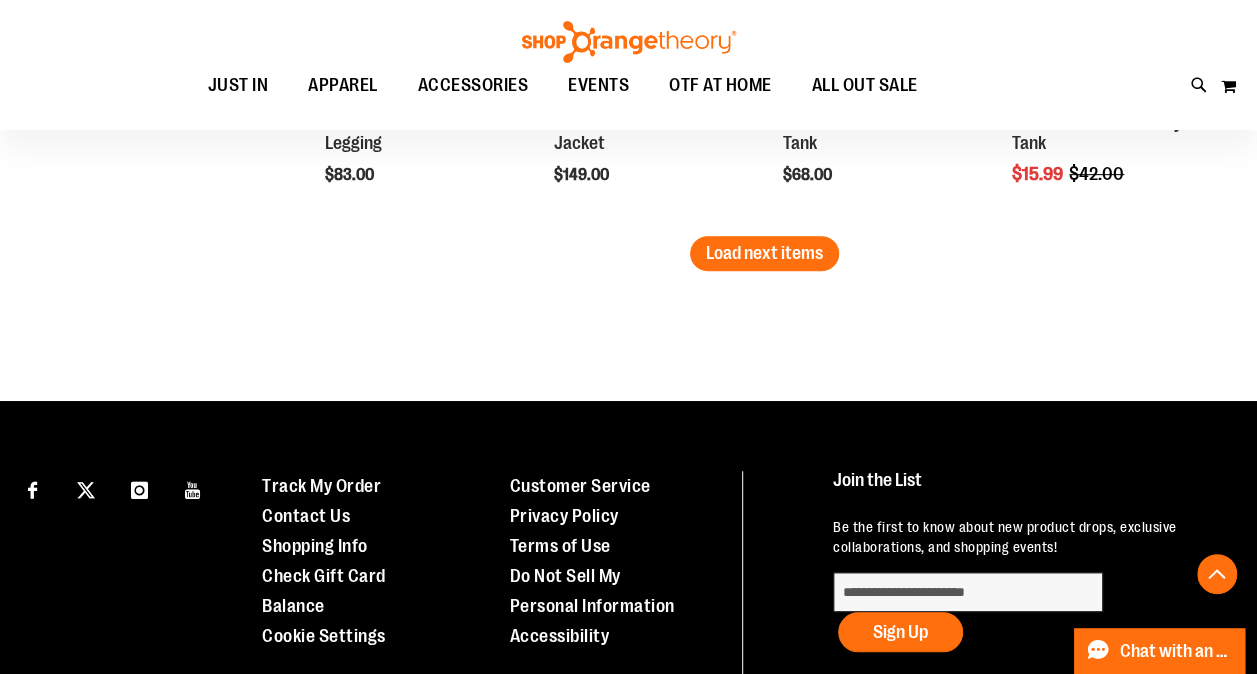 scroll, scrollTop: 4215, scrollLeft: 0, axis: vertical 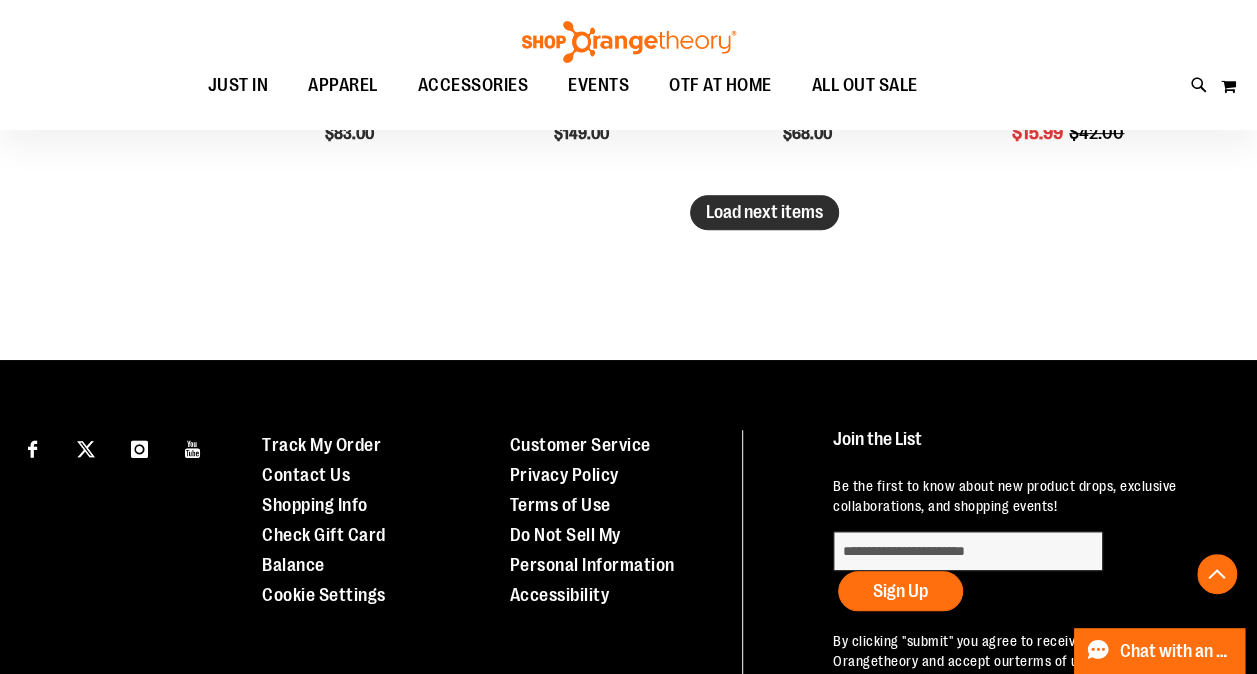 click on "Load next items" at bounding box center [764, 212] 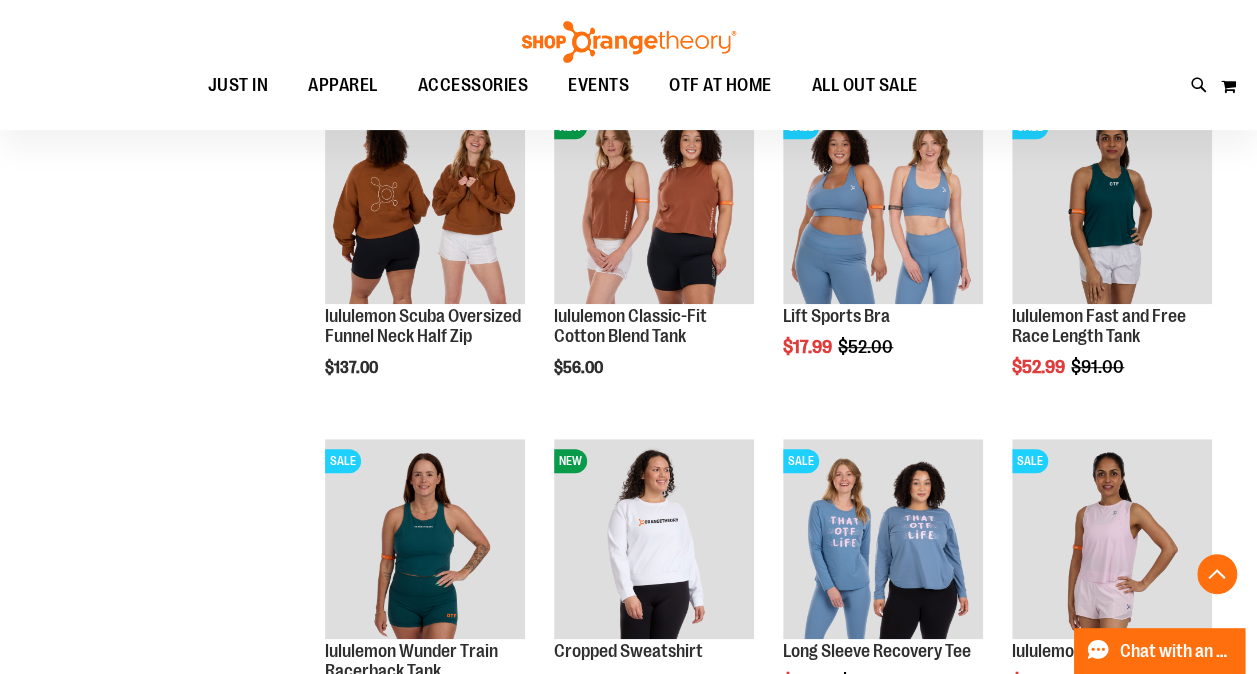 scroll, scrollTop: 4215, scrollLeft: 0, axis: vertical 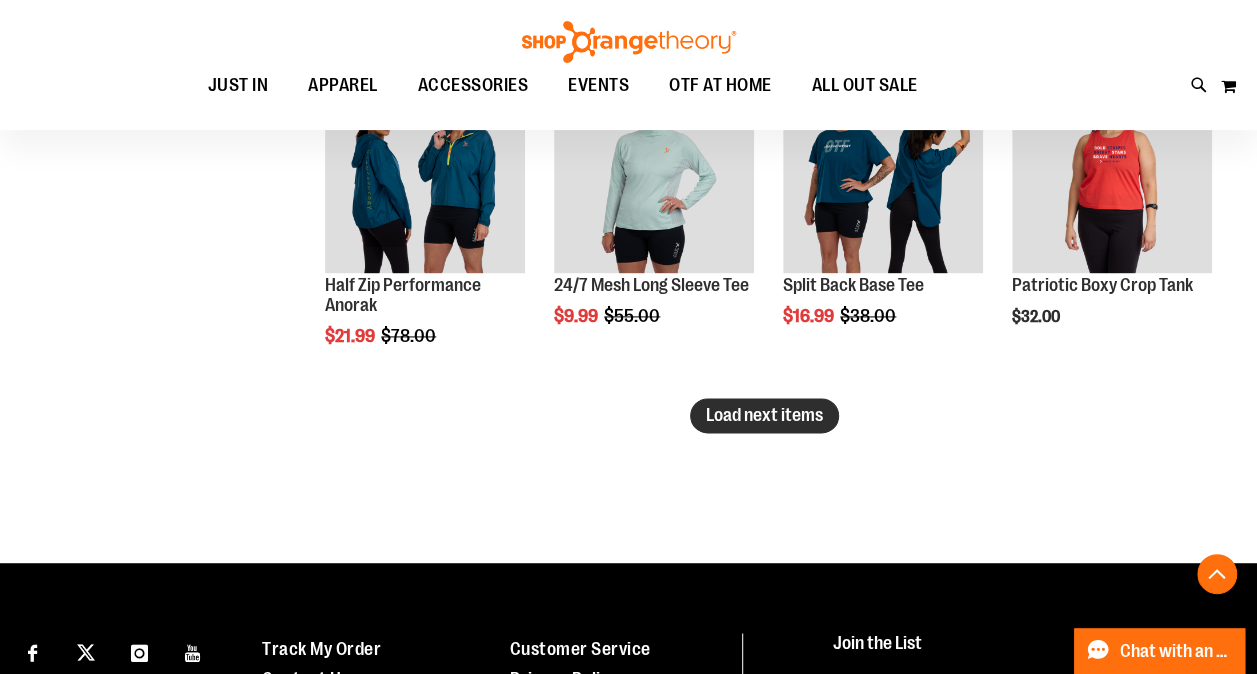 click on "Load next items" at bounding box center [764, 415] 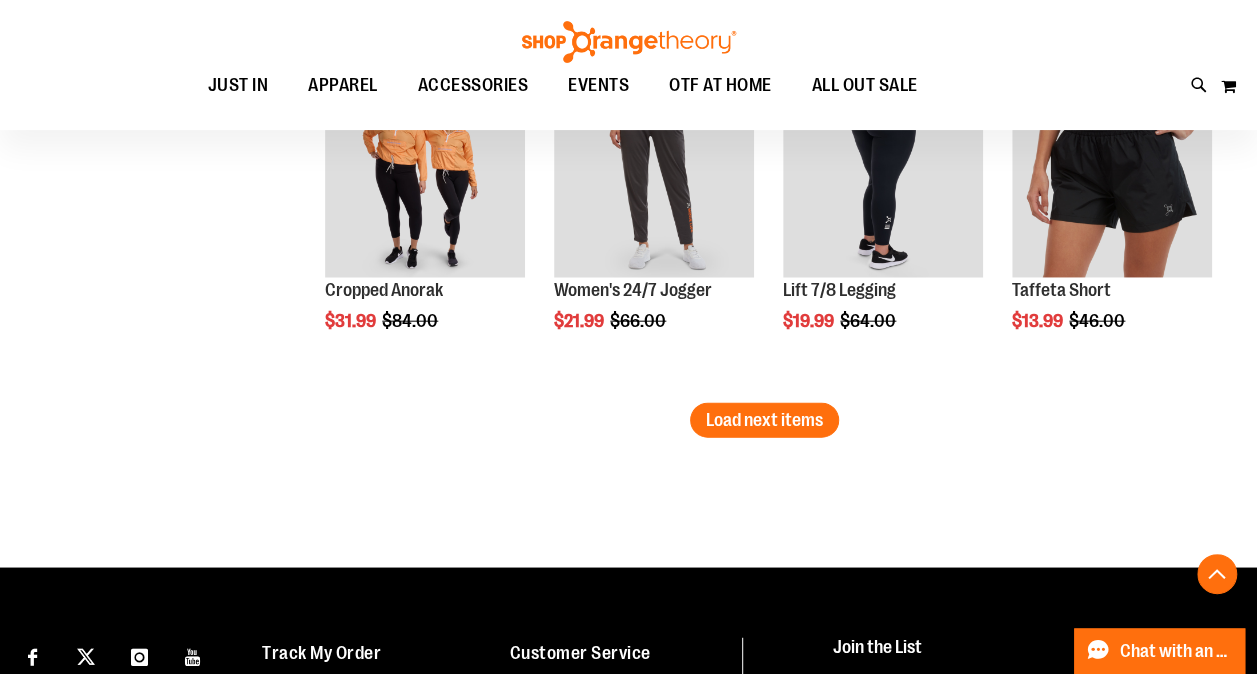 scroll, scrollTop: 6015, scrollLeft: 0, axis: vertical 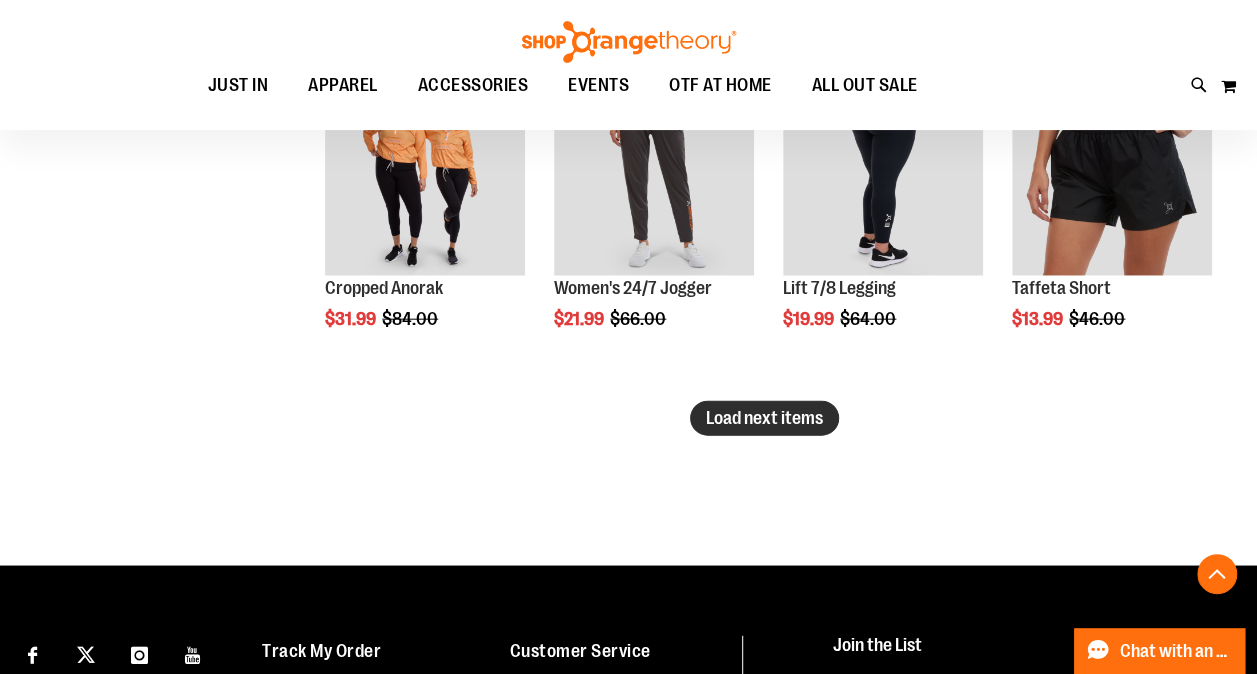 click on "Load next items" at bounding box center (764, 418) 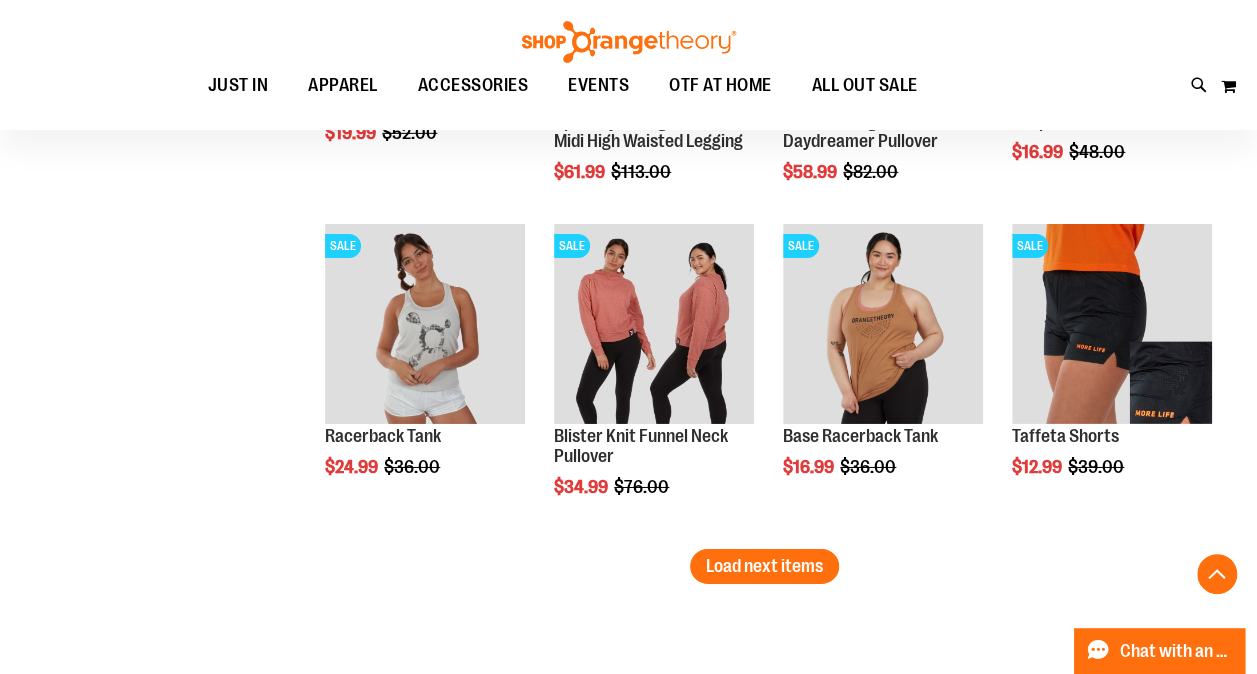 scroll, scrollTop: 6915, scrollLeft: 0, axis: vertical 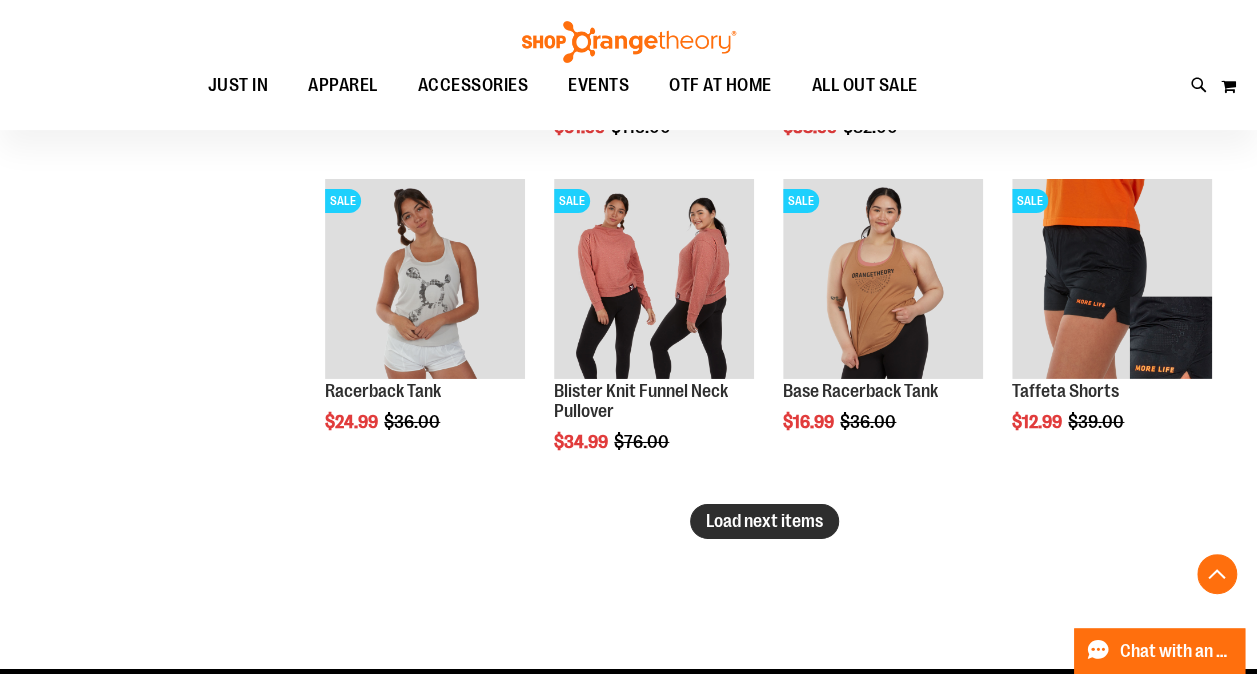 click on "Load next items" at bounding box center (764, 521) 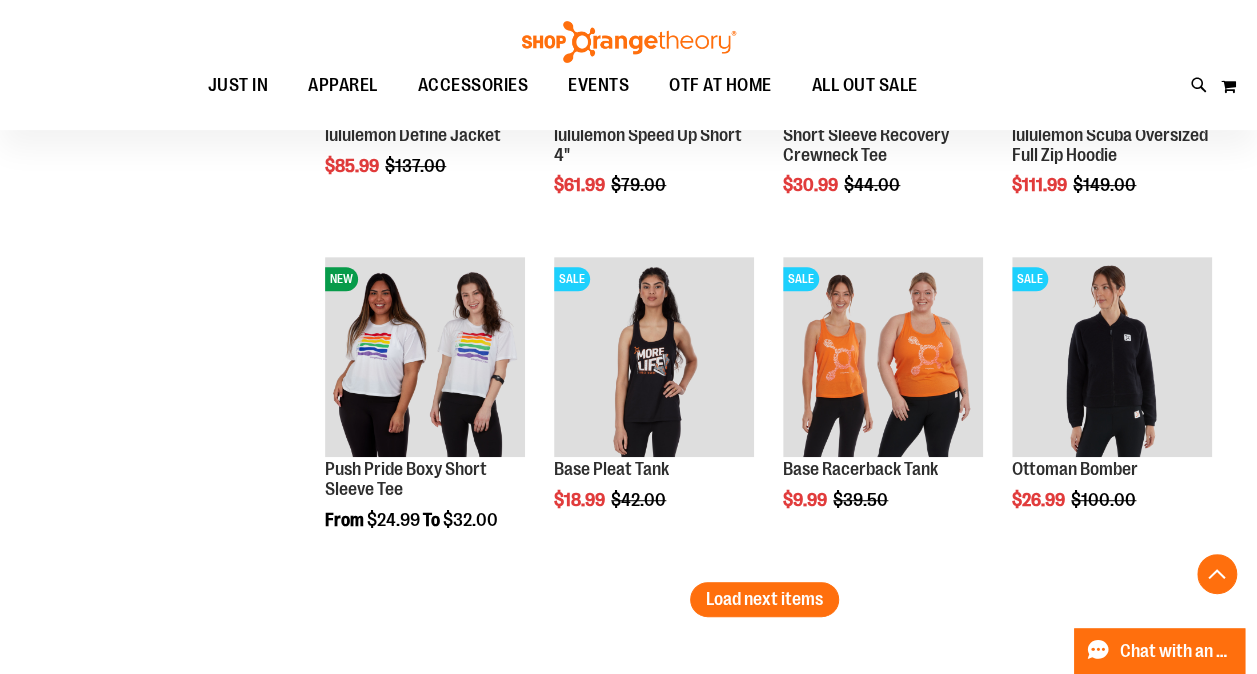 scroll, scrollTop: 7915, scrollLeft: 0, axis: vertical 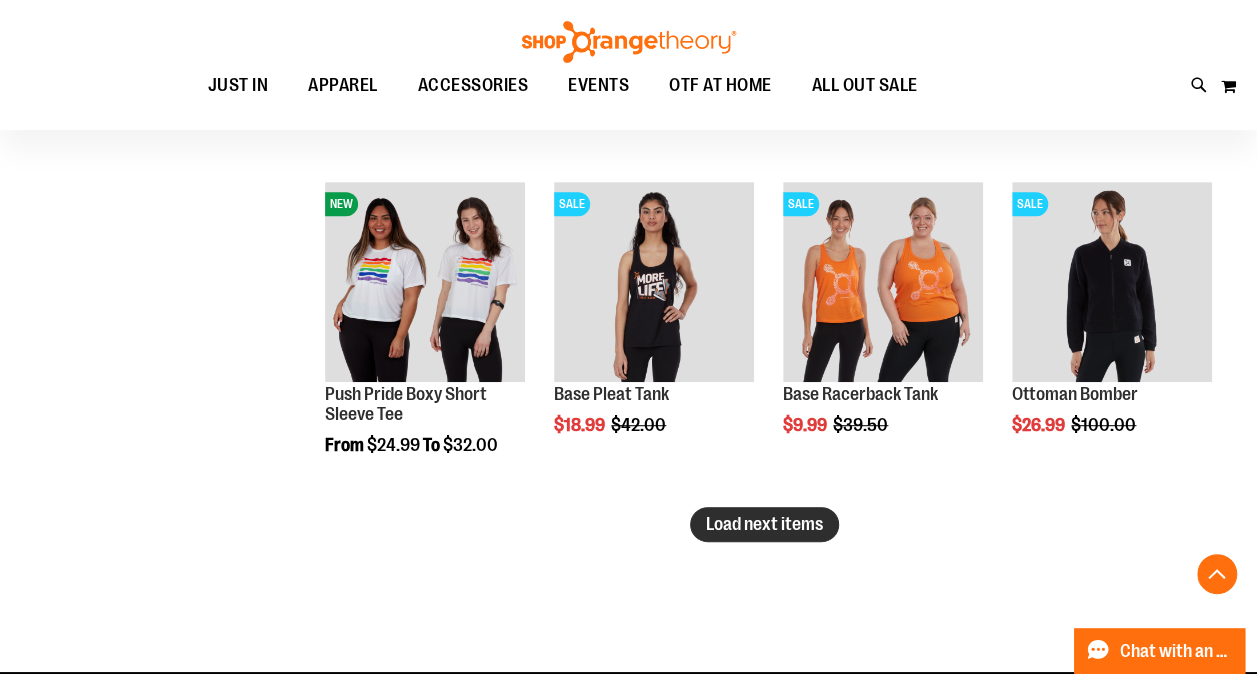 click on "Load next items" at bounding box center (764, 524) 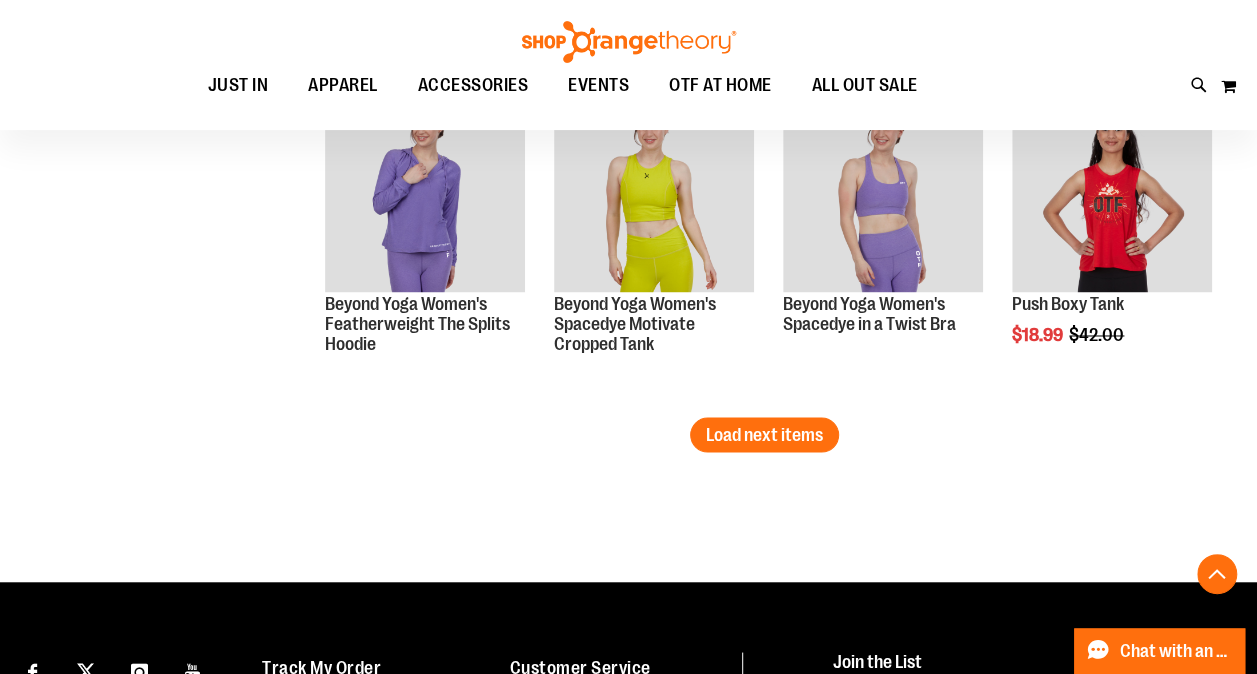 scroll, scrollTop: 9015, scrollLeft: 0, axis: vertical 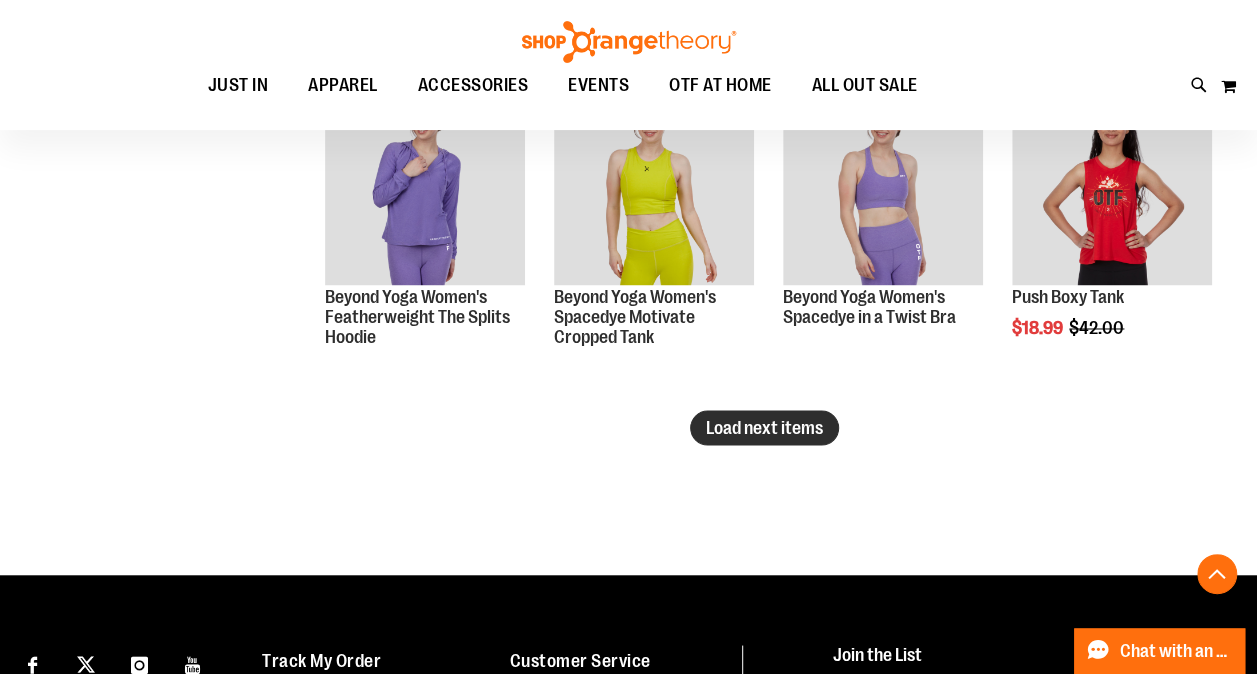 click on "Load next items" at bounding box center [764, 427] 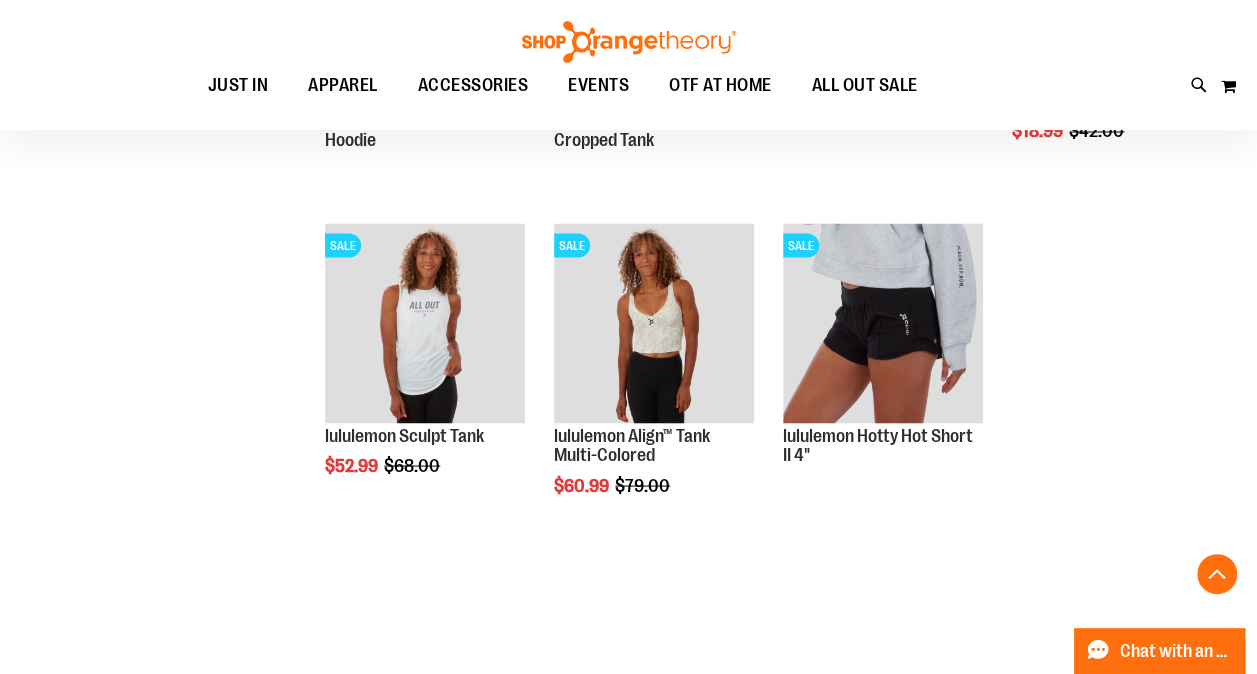 scroll, scrollTop: 9015, scrollLeft: 0, axis: vertical 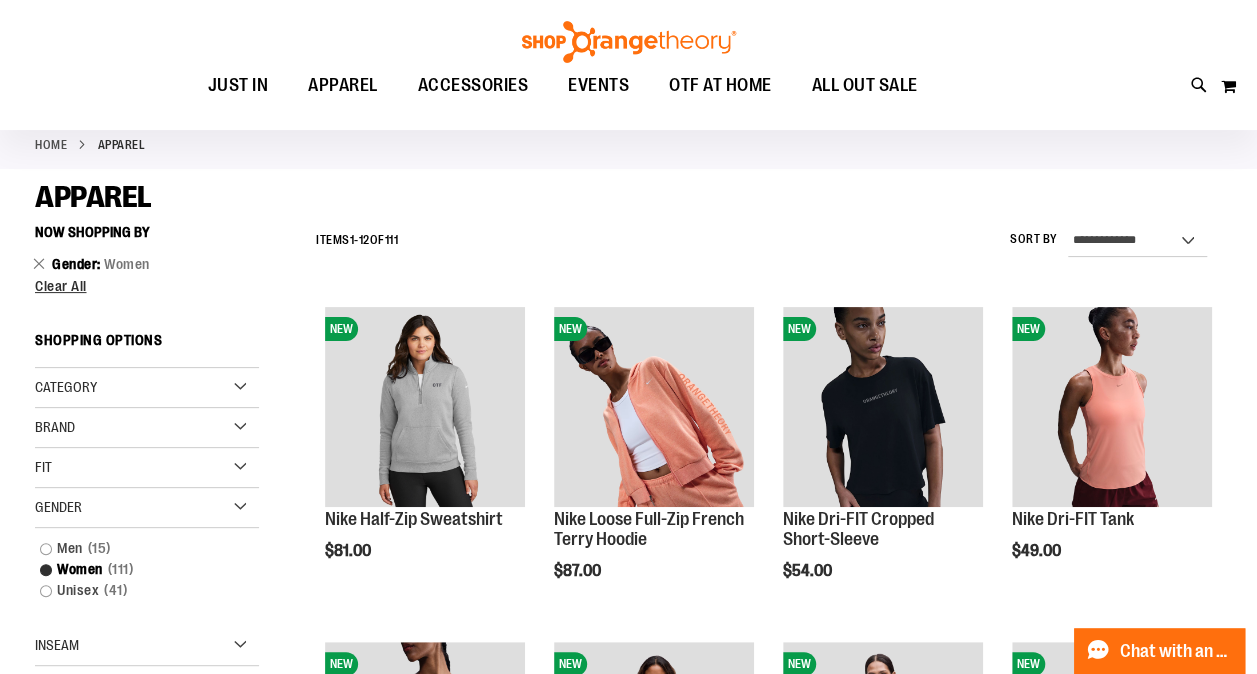 click on "Category" at bounding box center [147, 388] 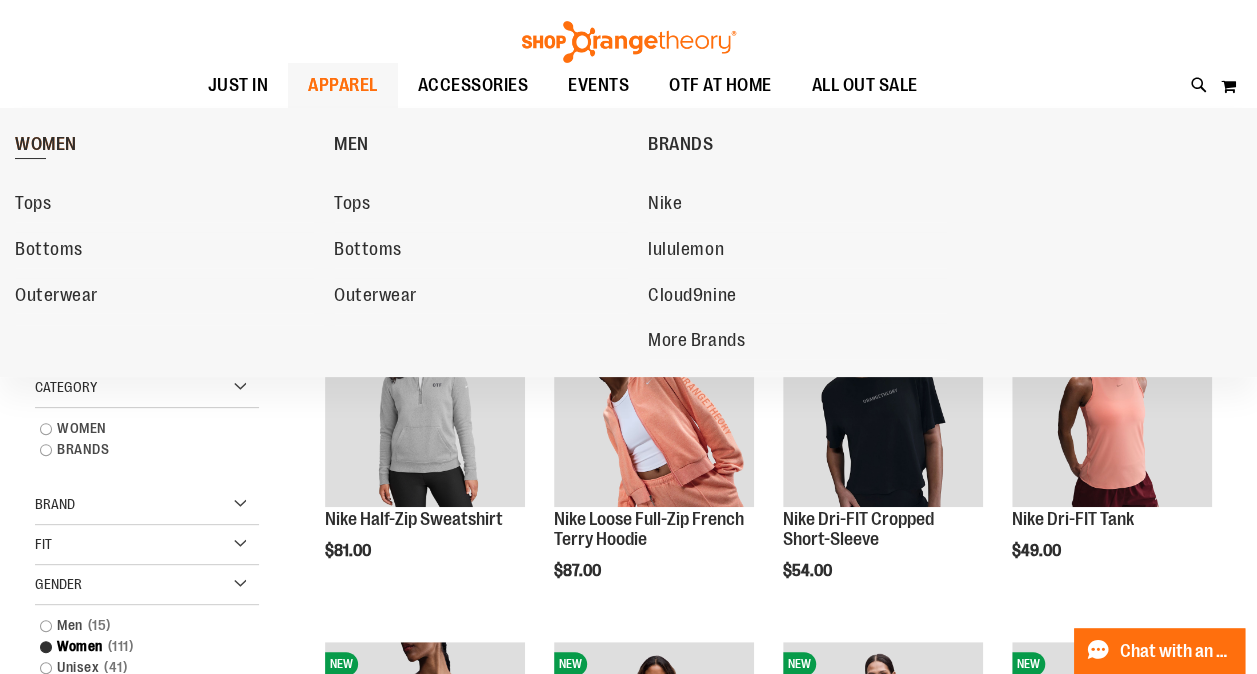 click on "WOMEN" at bounding box center (46, 146) 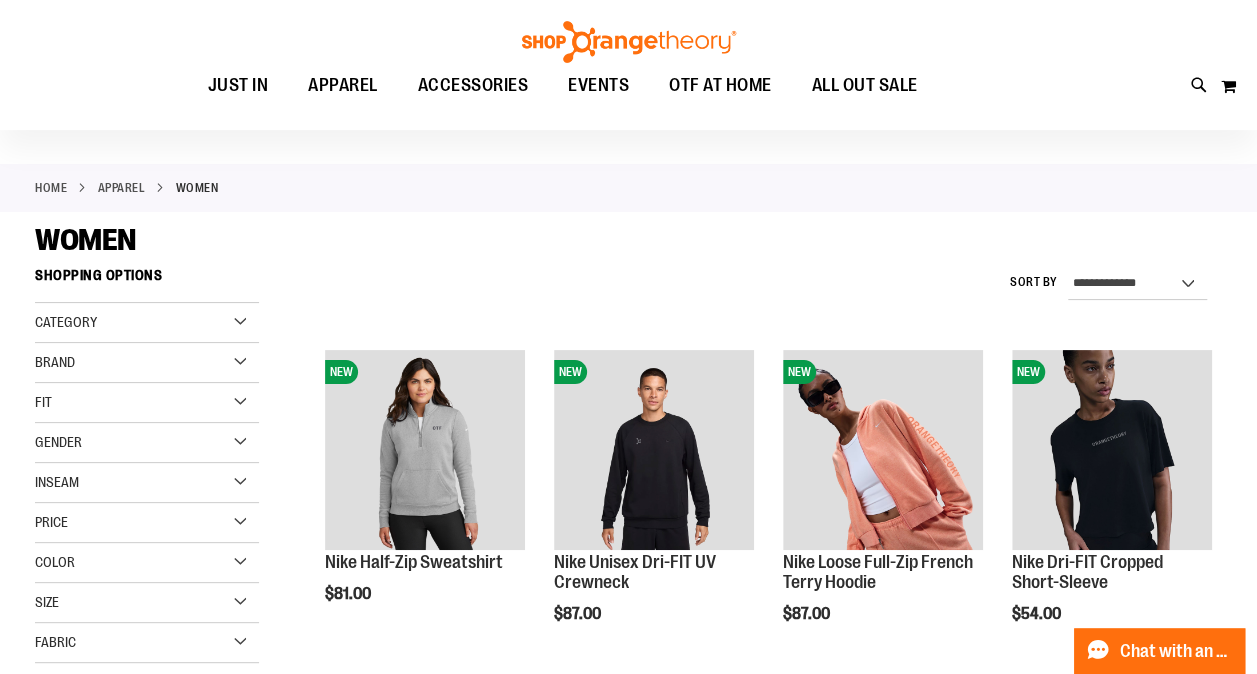 scroll, scrollTop: 99, scrollLeft: 0, axis: vertical 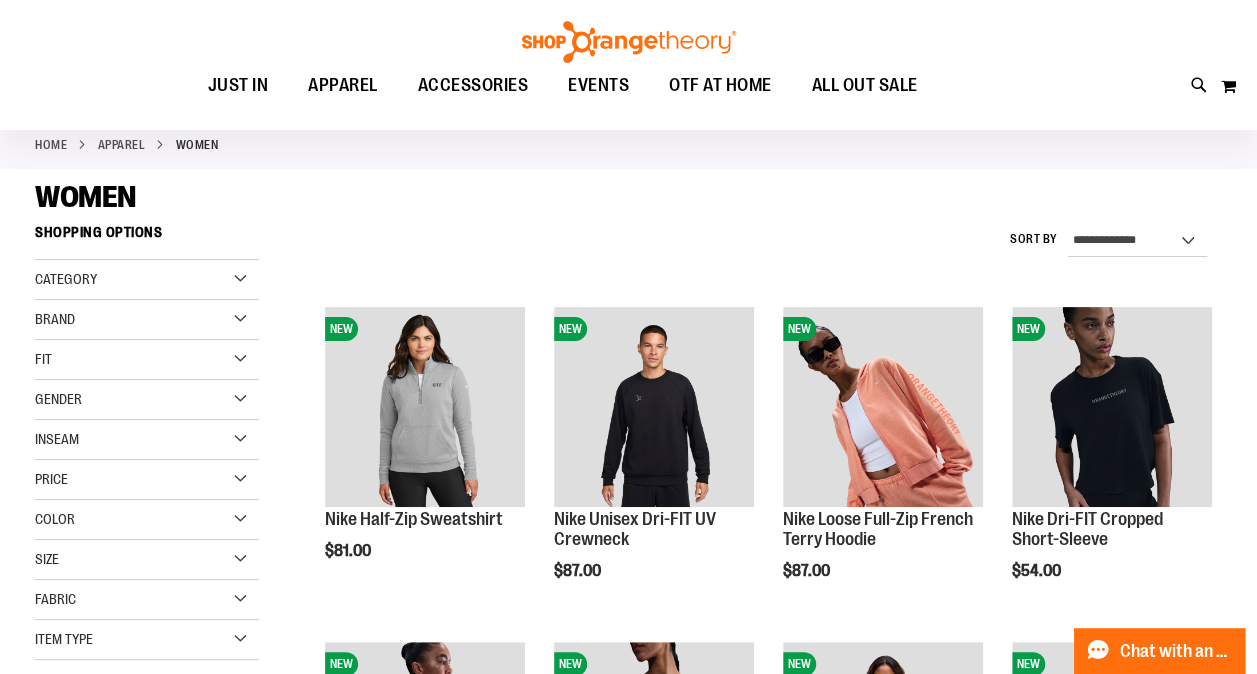 click on "Category" at bounding box center [147, 280] 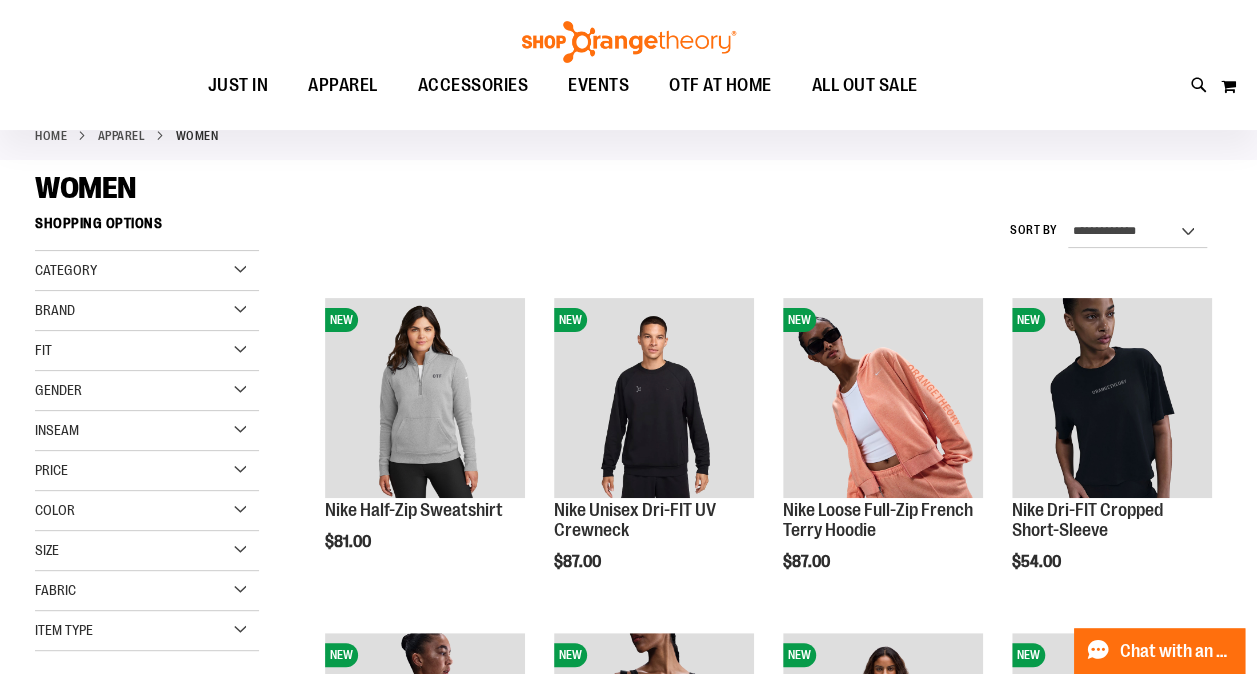 scroll, scrollTop: 99, scrollLeft: 0, axis: vertical 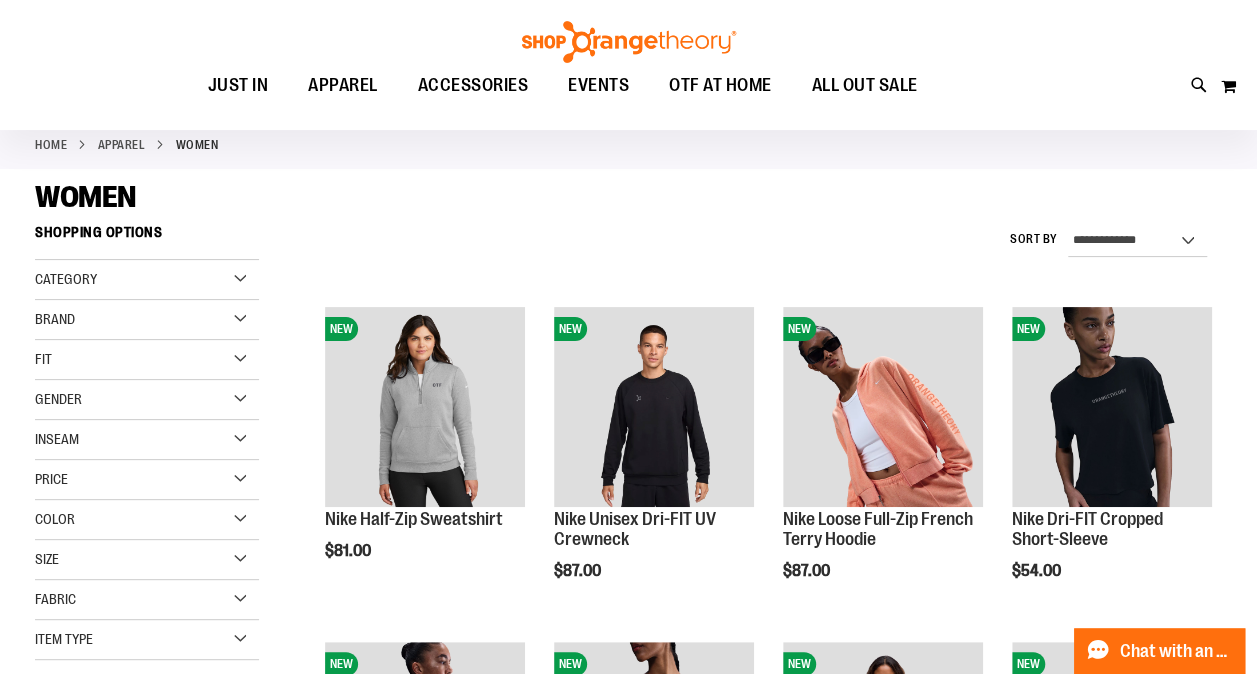 click on "Category" at bounding box center (147, 280) 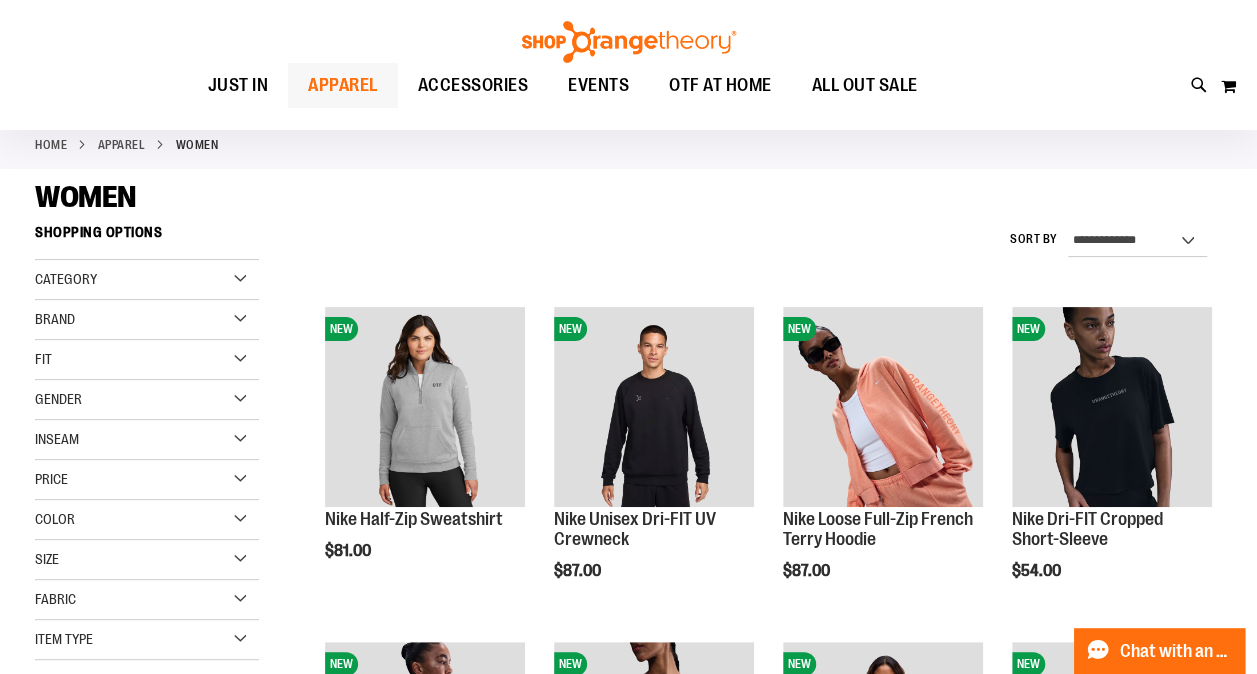 click on "APPAREL" at bounding box center [343, 85] 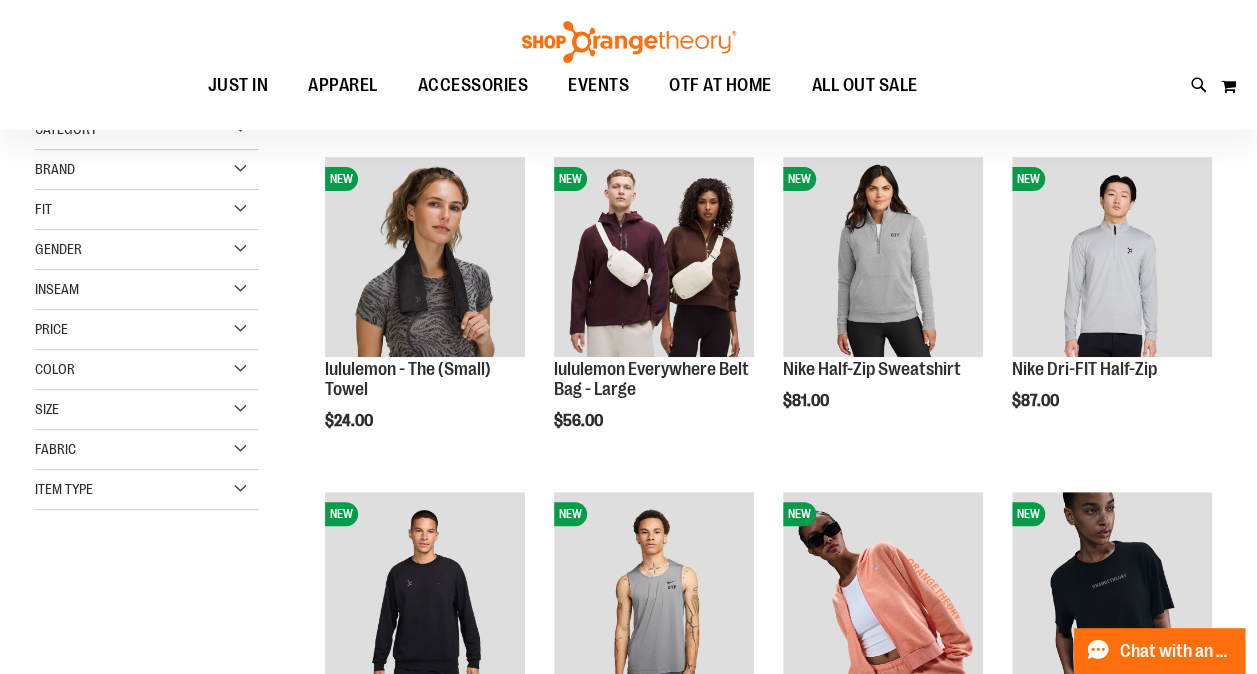 scroll, scrollTop: 300, scrollLeft: 0, axis: vertical 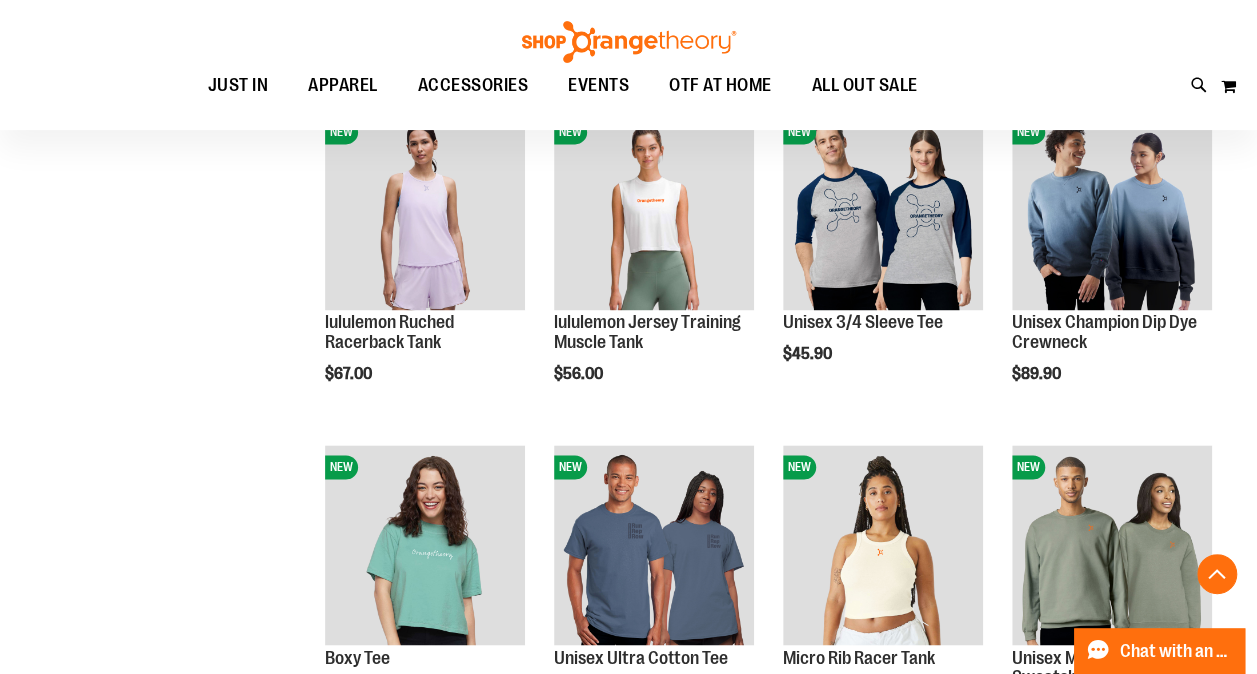 drag, startPoint x: 212, startPoint y: 534, endPoint x: 250, endPoint y: 446, distance: 95.85406 